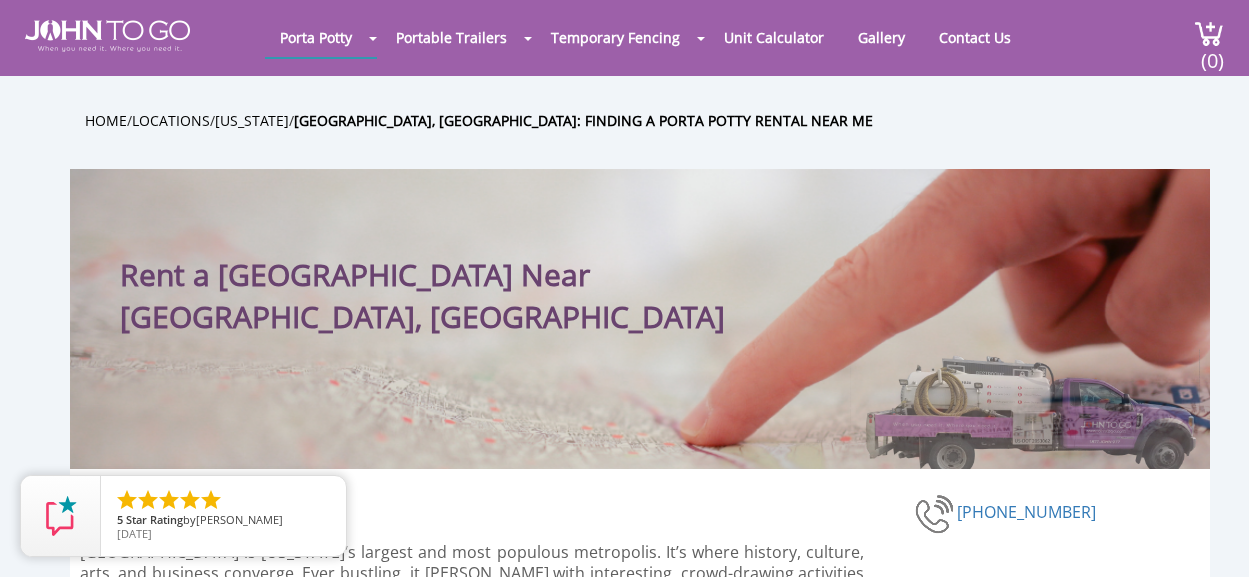 scroll, scrollTop: 0, scrollLeft: 0, axis: both 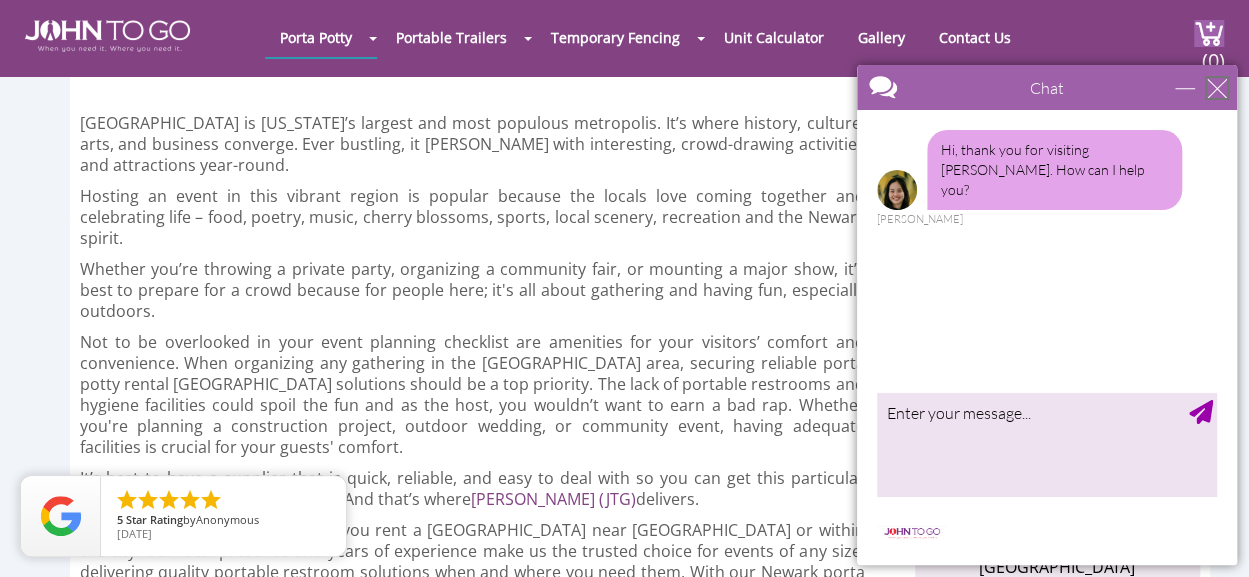 click at bounding box center (1217, 88) 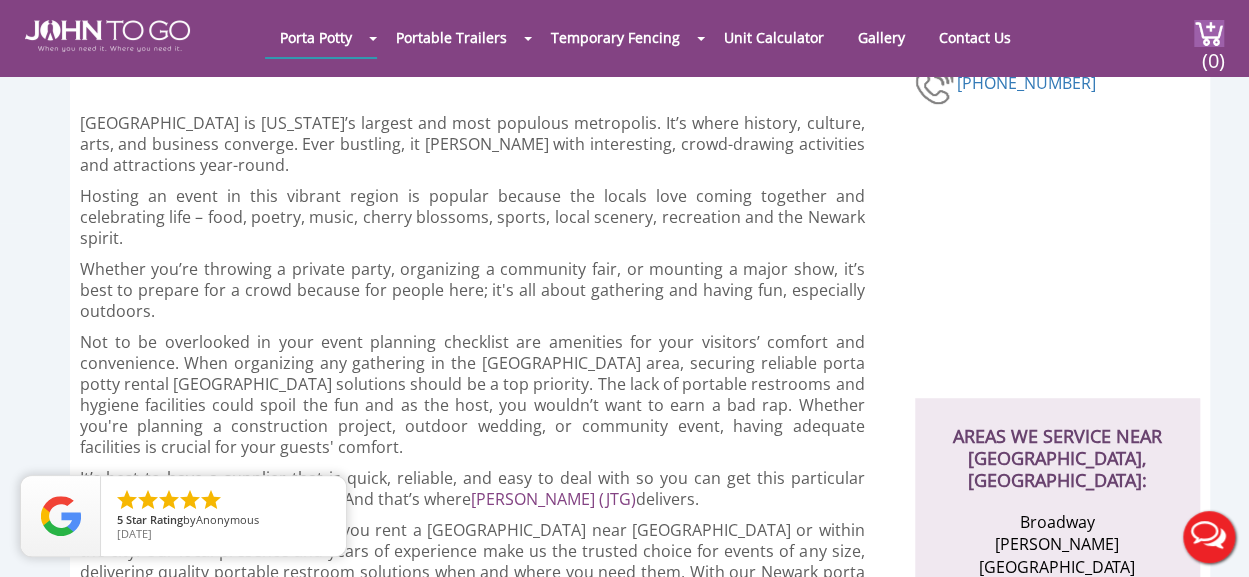 scroll, scrollTop: 0, scrollLeft: 0, axis: both 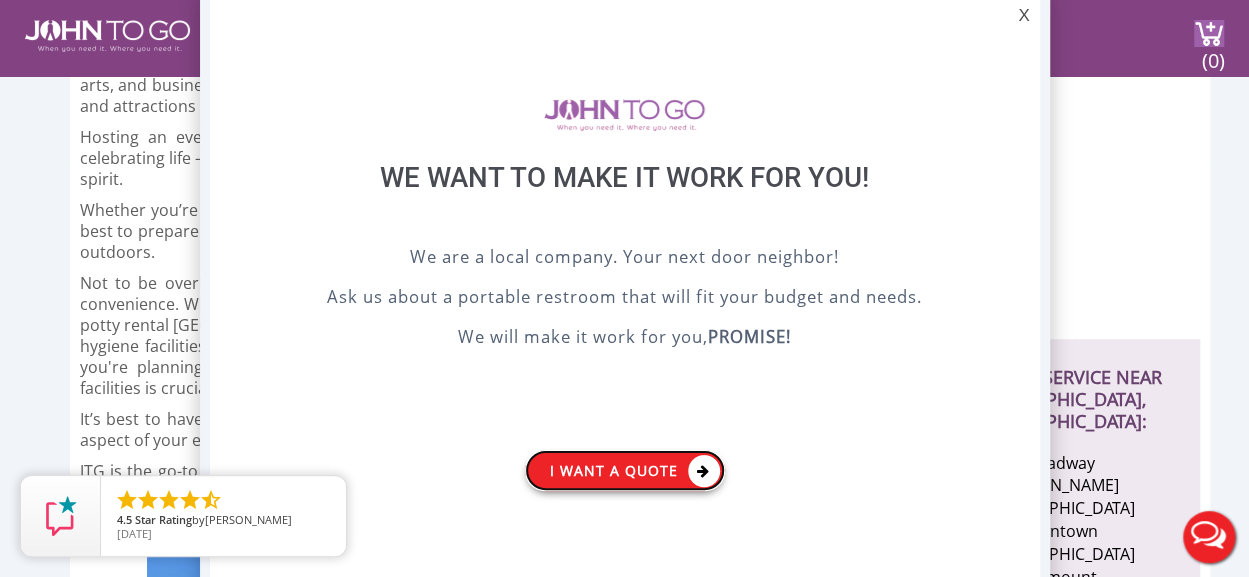 click on "I want a Quote" at bounding box center [625, 470] 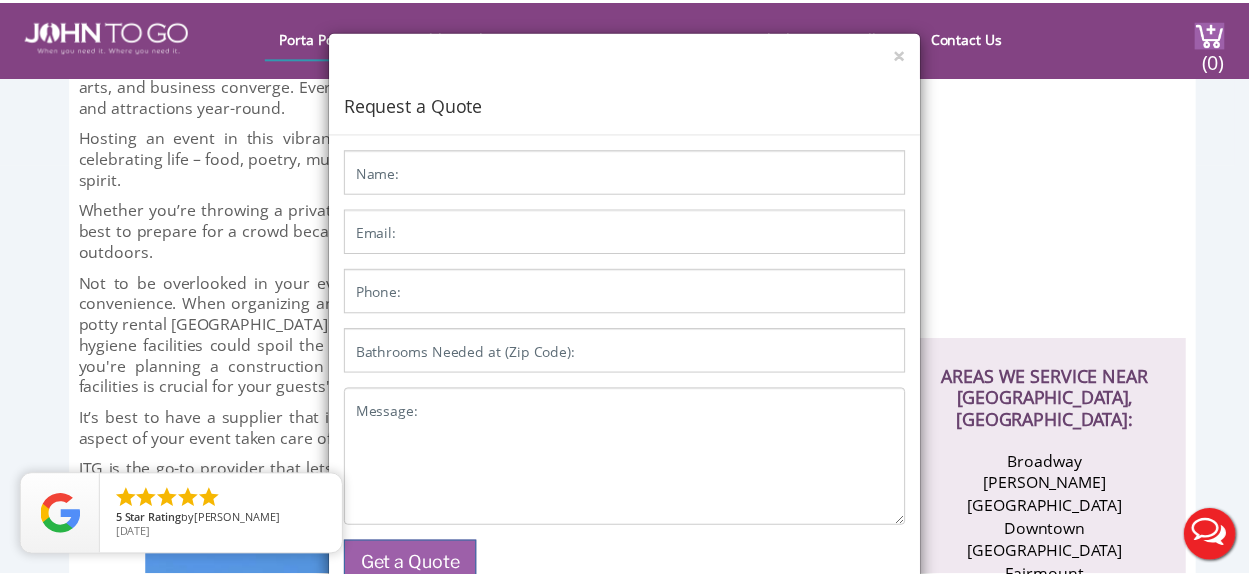 scroll, scrollTop: 65, scrollLeft: 0, axis: vertical 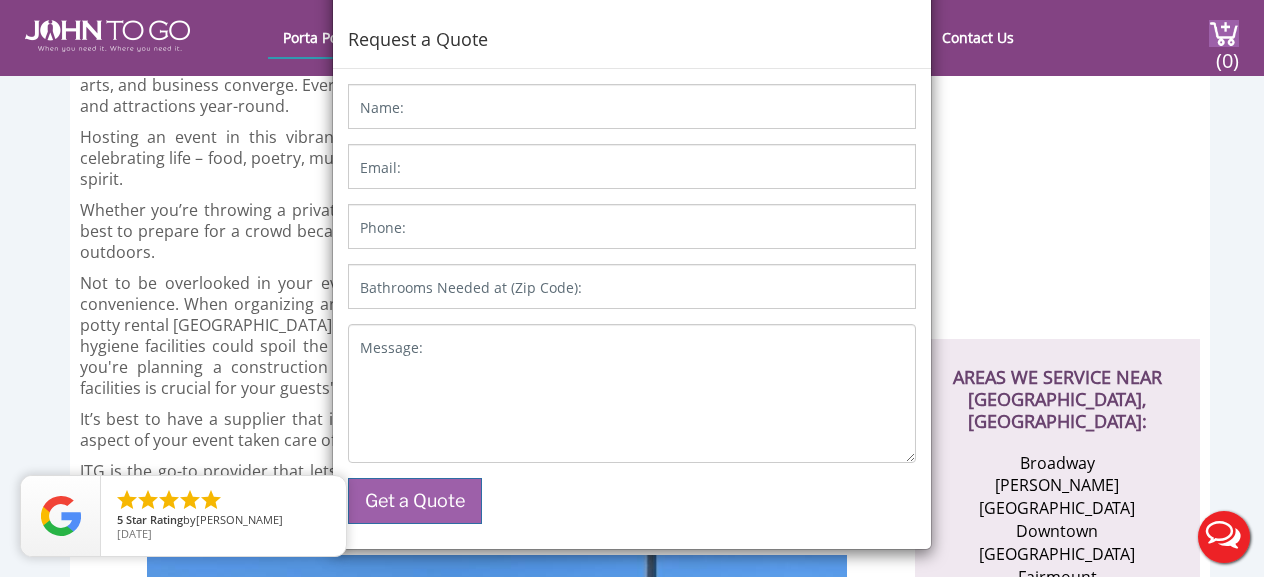 click on "×
Request a Quote
Name:
Email:
Phone:
Bathrooms Needed at (Zip Code):
Message:
Get a Quote
Δ" at bounding box center [632, 288] 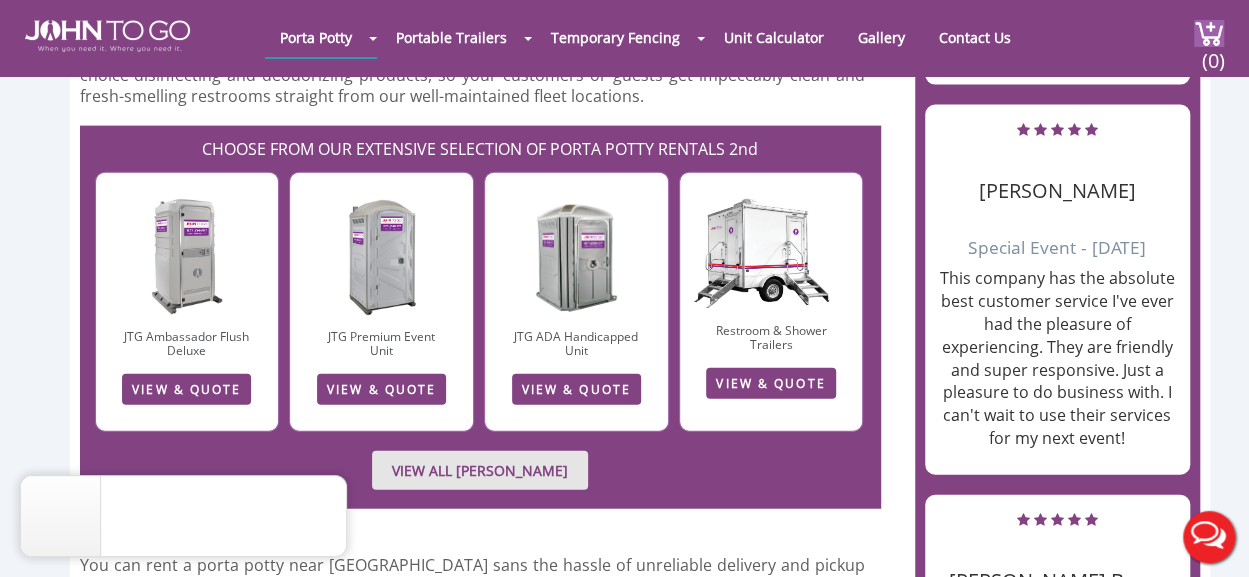 scroll, scrollTop: 2192, scrollLeft: 0, axis: vertical 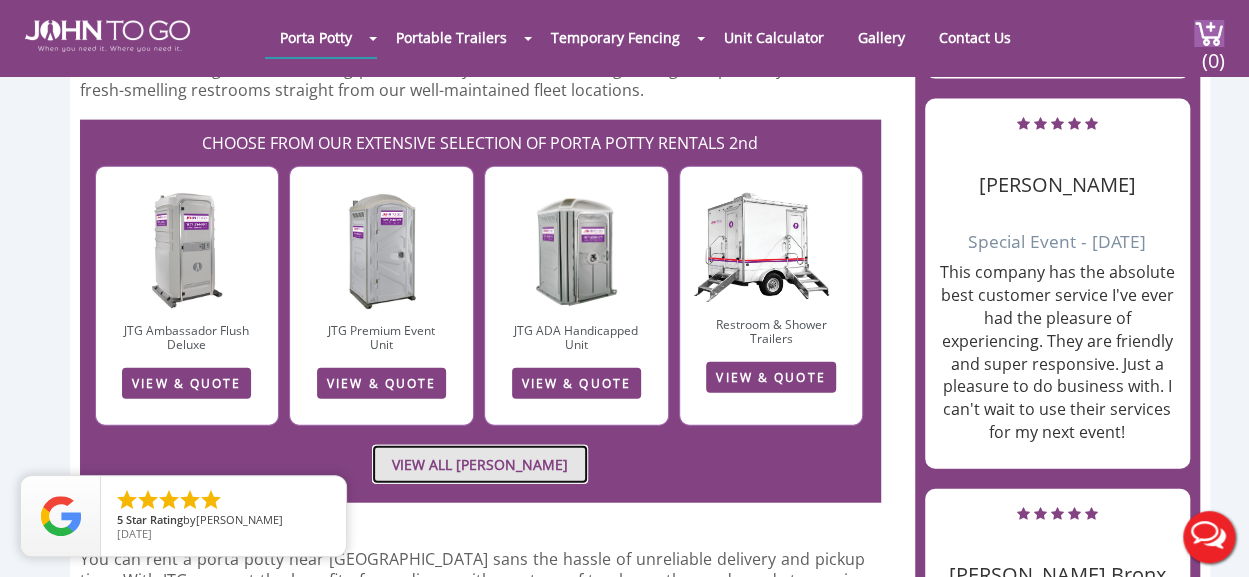 click on "VIEW ALL PORTA JOHN RENTALS" at bounding box center [480, 464] 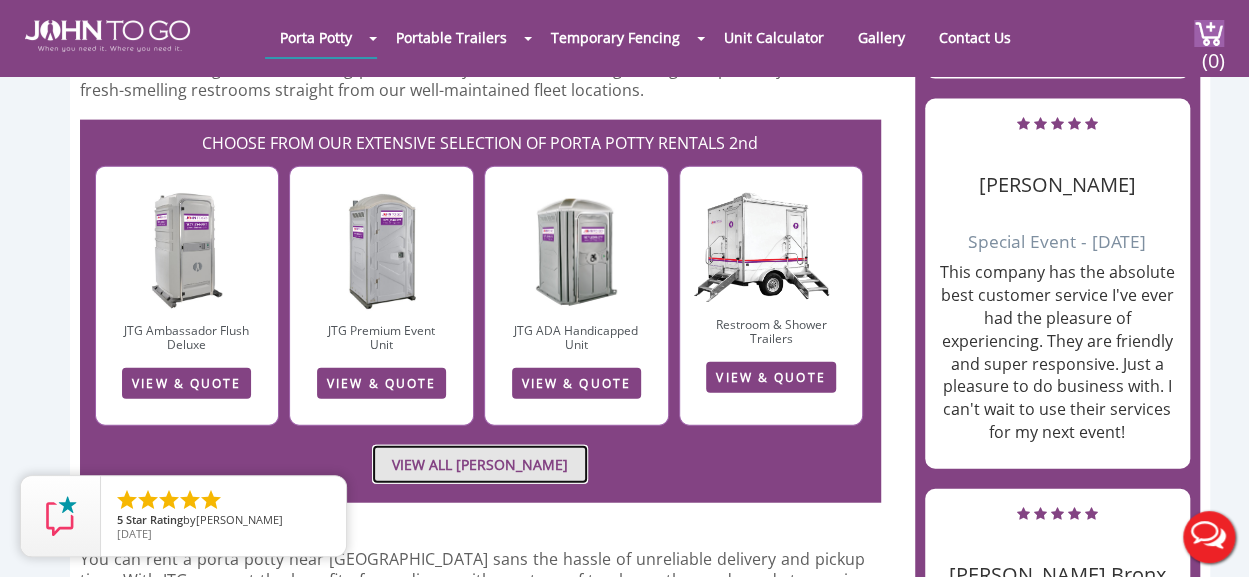 click on "VIEW ALL PORTA JOHN RENTALS" at bounding box center (480, 464) 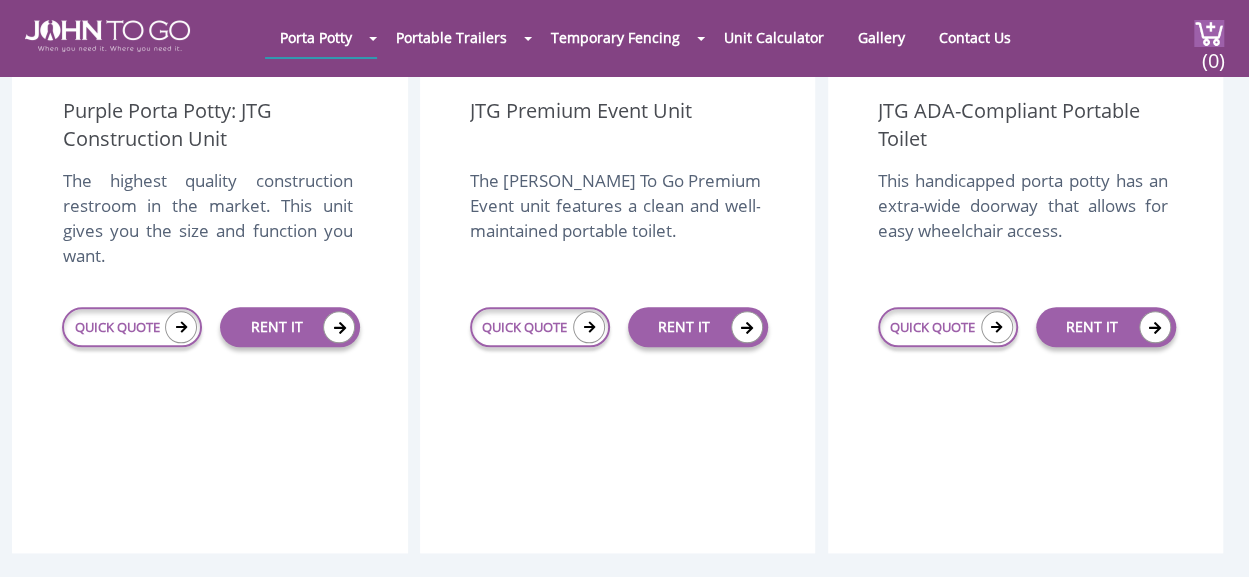 scroll, scrollTop: 772, scrollLeft: 0, axis: vertical 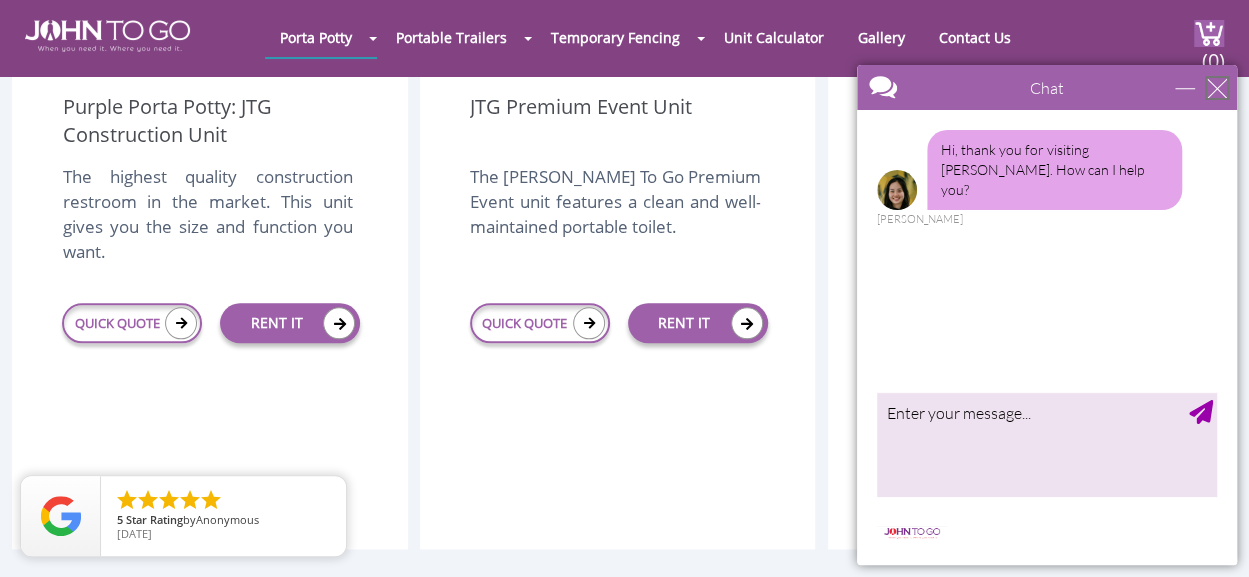 click at bounding box center [1217, 88] 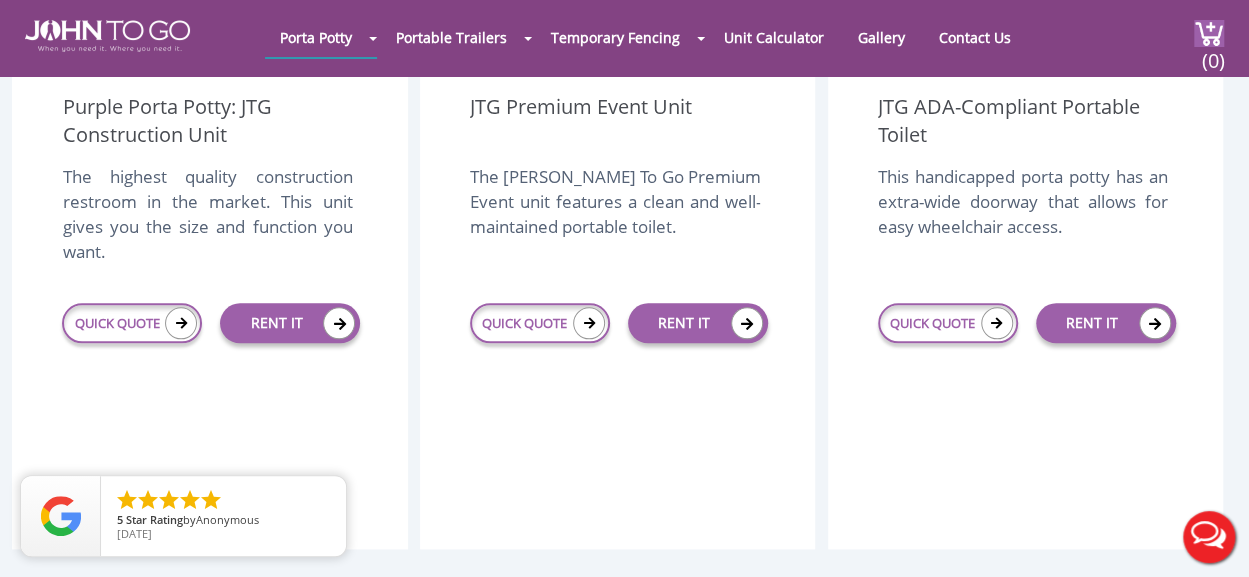 scroll, scrollTop: 577, scrollLeft: 0, axis: vertical 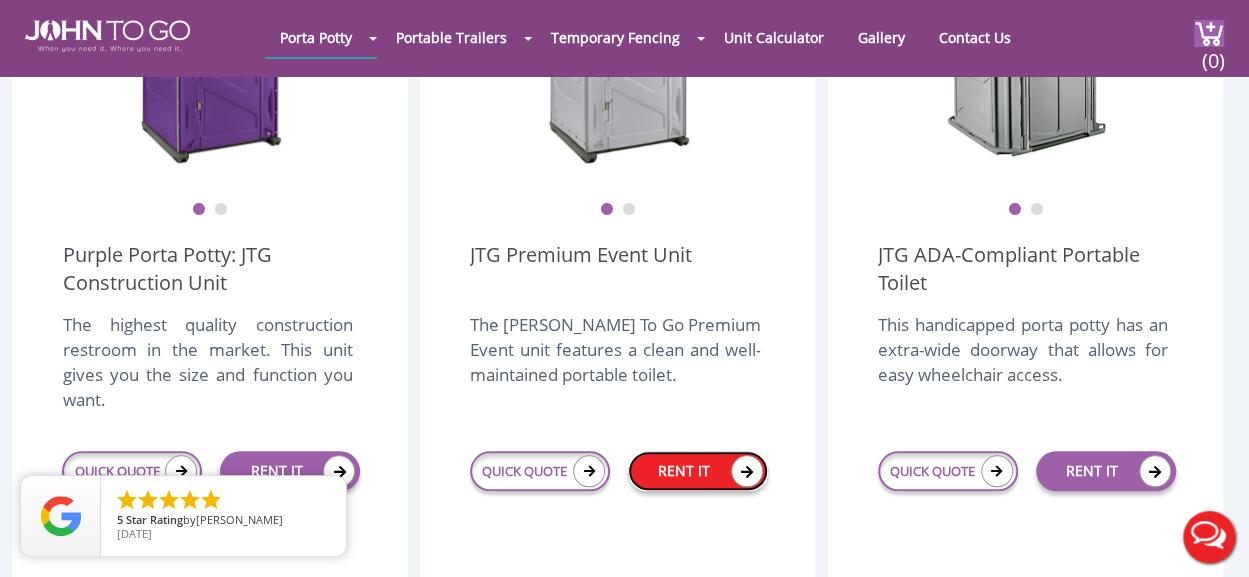 click on "RENT IT" at bounding box center [698, 471] 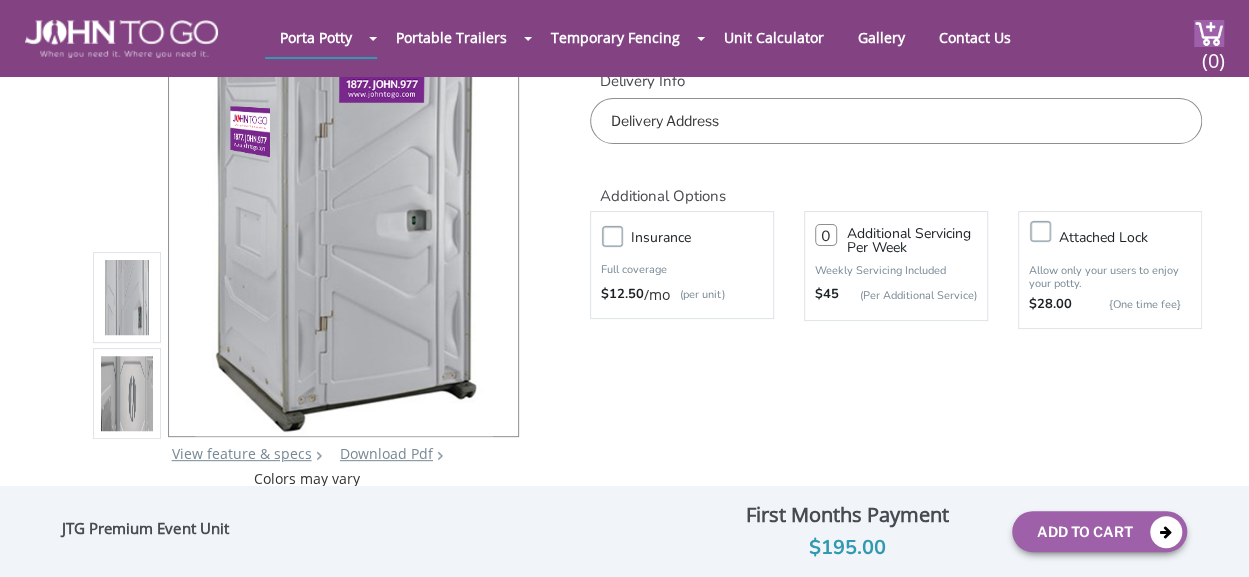 scroll, scrollTop: 197, scrollLeft: 0, axis: vertical 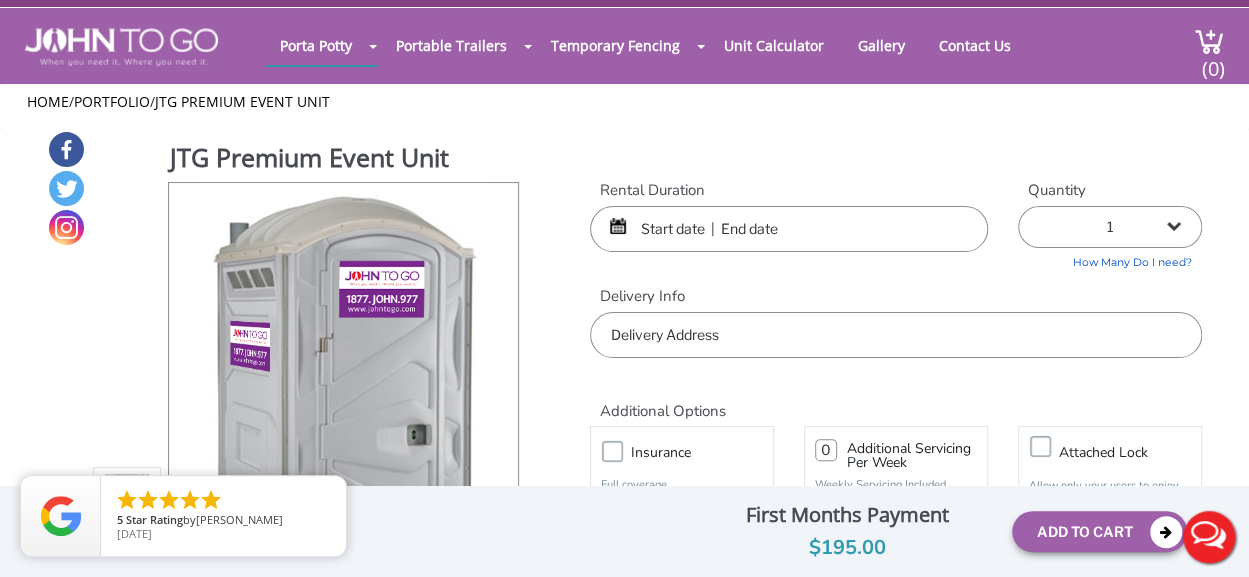 click at bounding box center (789, 229) 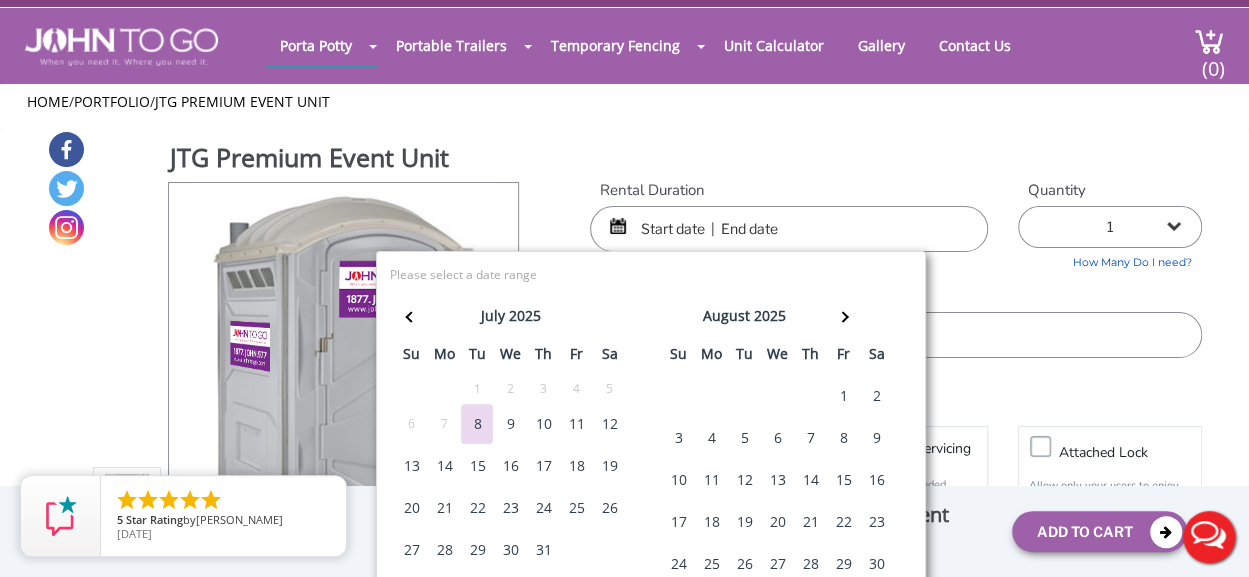 click at bounding box center [789, 229] 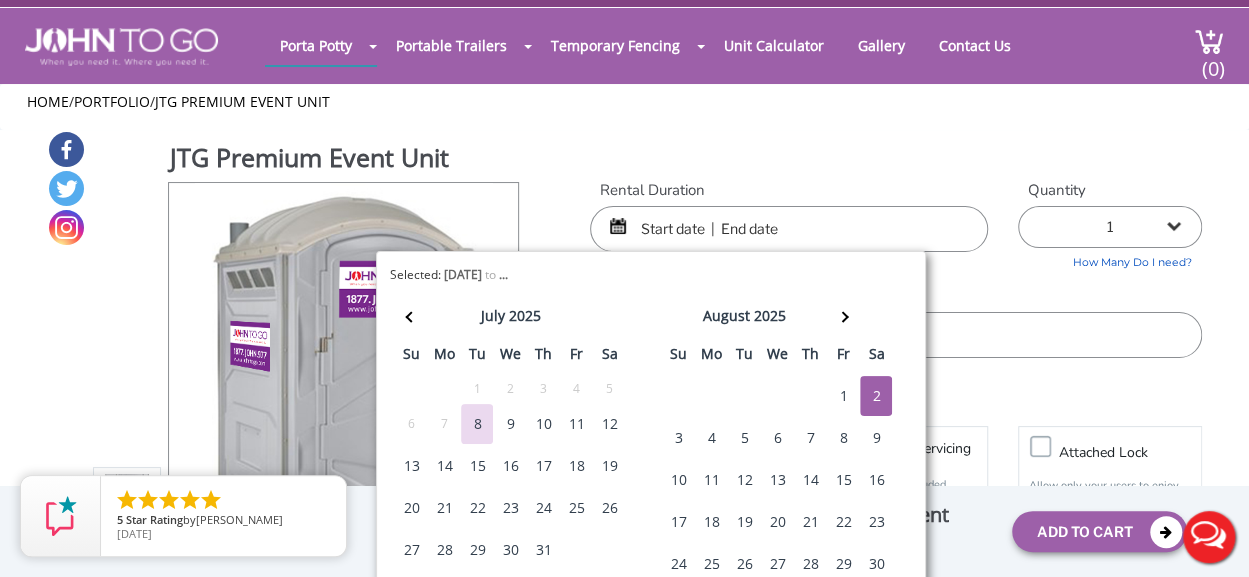click on "2" at bounding box center [876, 396] 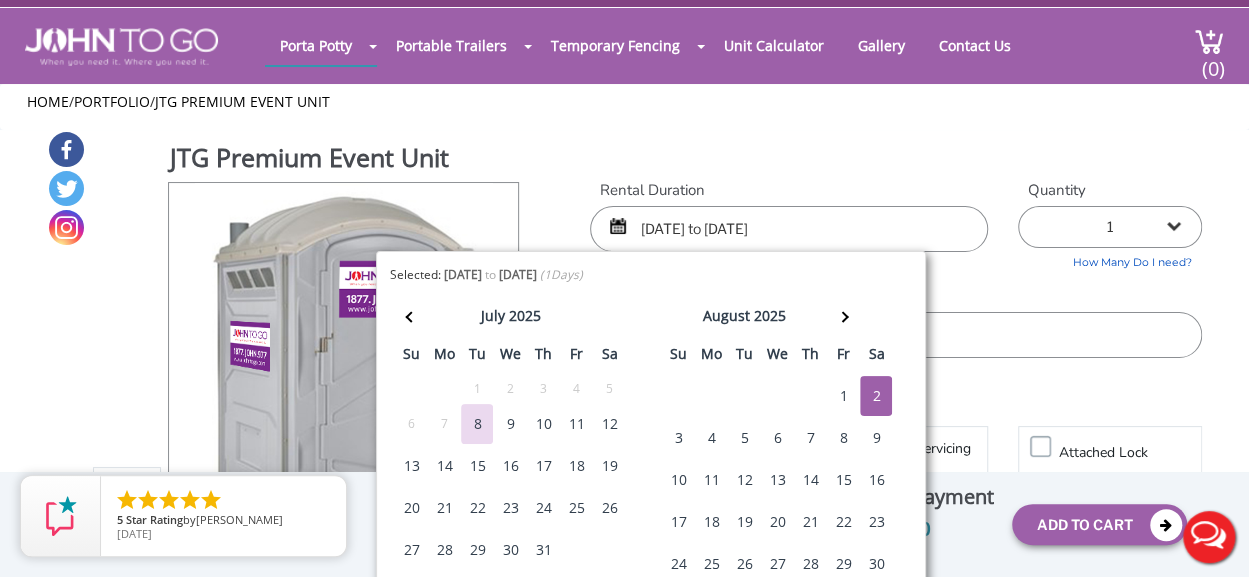 click on "2" at bounding box center [876, 396] 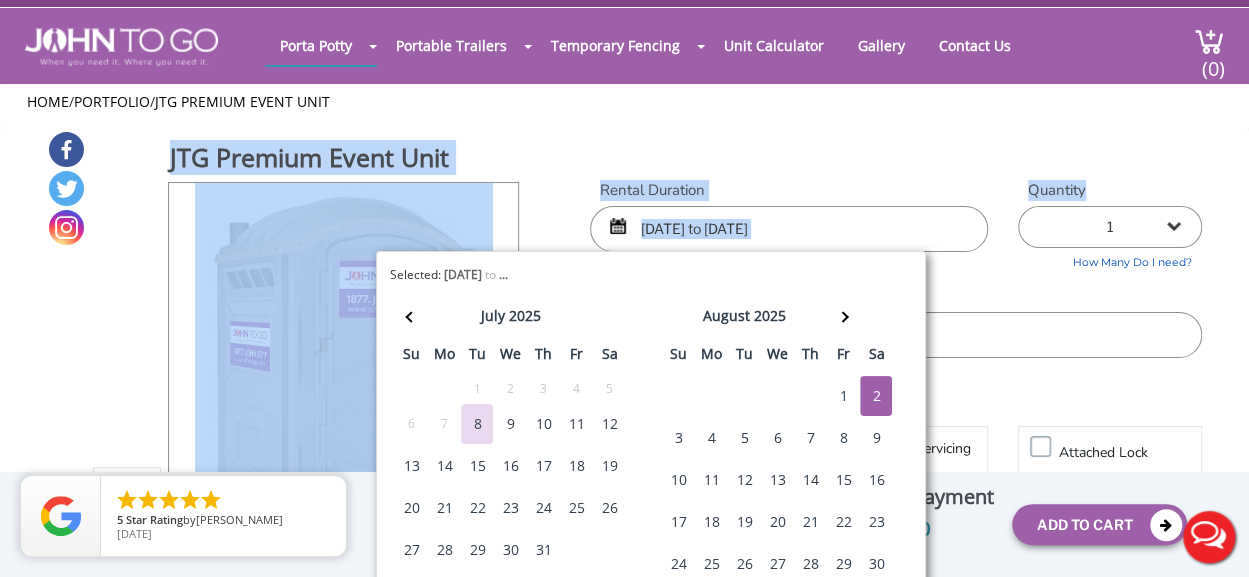 drag, startPoint x: 1106, startPoint y: 153, endPoint x: 1139, endPoint y: 231, distance: 84.693565 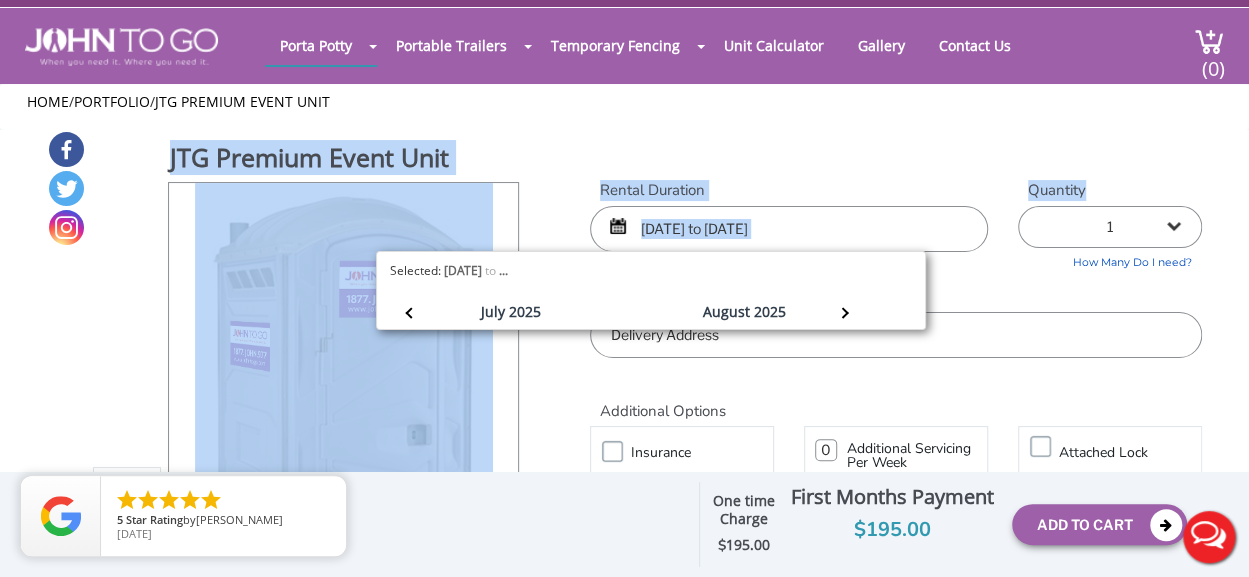 click on "1
2 (5% discount)
3 (8% discount)
4 (10% discount)
5 (12% discount)
6 (12% discount)
7 (12% discount)
8 (12% discount)
9 (12% discount)
10 (12% discount)
11 (12% discount)
12 (12% discount)
13 (12% discount)
14 (12% discount)
15 (12% discount)
16 (12% discount)
17 (12% discount)
18 (12% discount)
19 (12% discount)
20 (12% discount)
21 (12% discount)
22 (12% discount)
23 (12% discount)
24 (12% discount)
25 (12% discount)" at bounding box center [1110, 227] 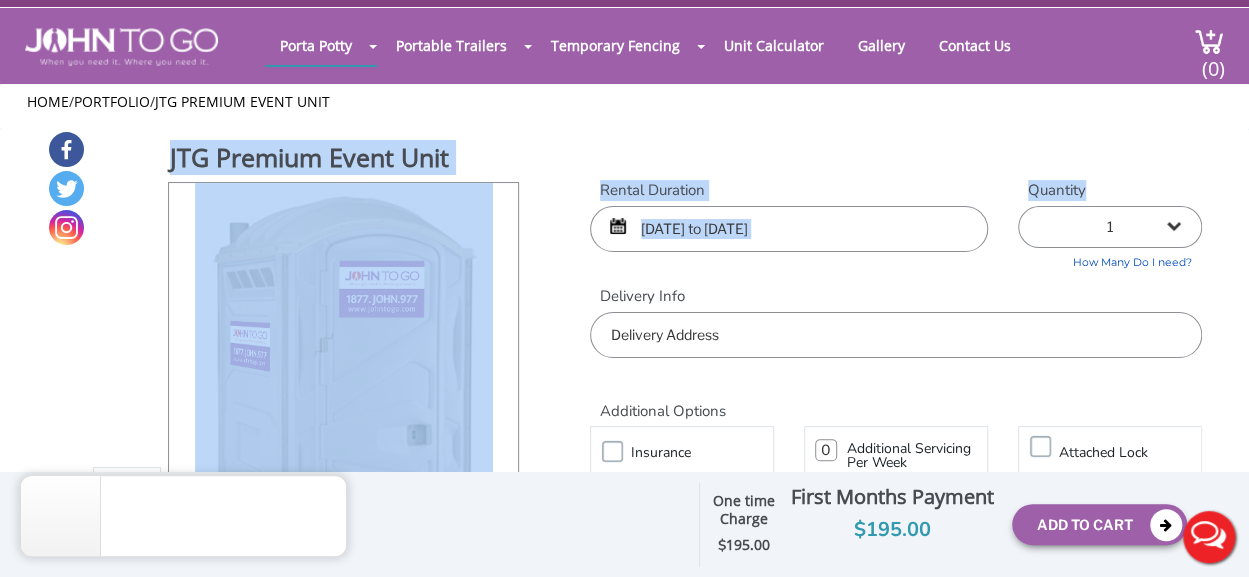 select on "4" 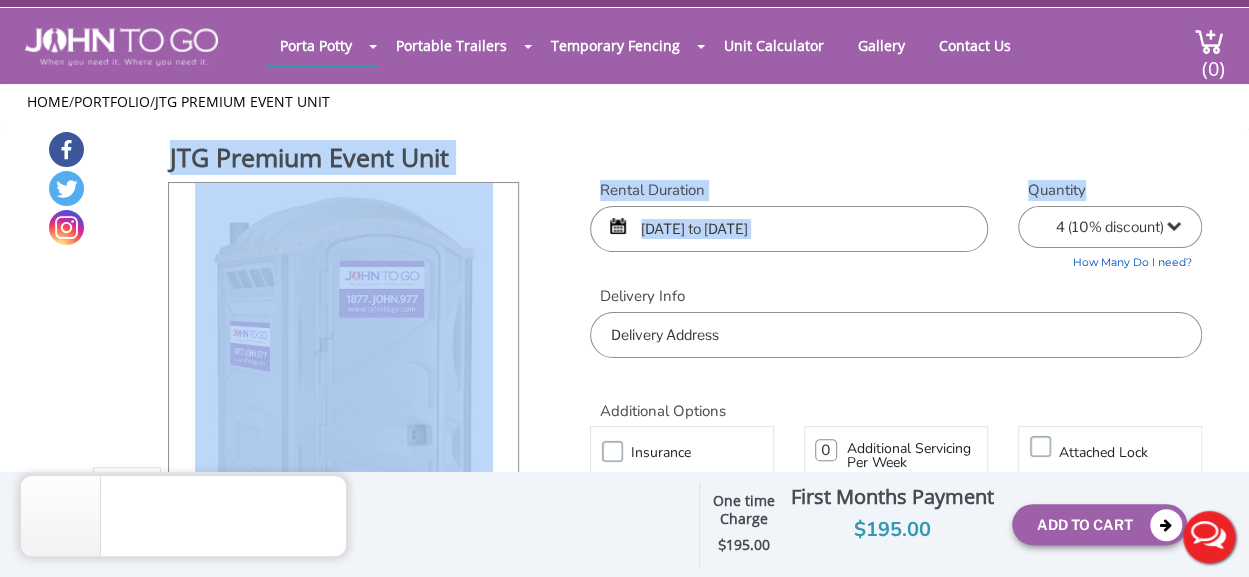 click on "1
2 (5% discount)
3 (8% discount)
4 (10% discount)
5 (12% discount)
6 (12% discount)
7 (12% discount)
8 (12% discount)
9 (12% discount)
10 (12% discount)
11 (12% discount)
12 (12% discount)
13 (12% discount)
14 (12% discount)
15 (12% discount)
16 (12% discount)
17 (12% discount)
18 (12% discount)
19 (12% discount)
20 (12% discount)
21 (12% discount)
22 (12% discount)
23 (12% discount)
24 (12% discount)
25 (12% discount)" at bounding box center [1110, 227] 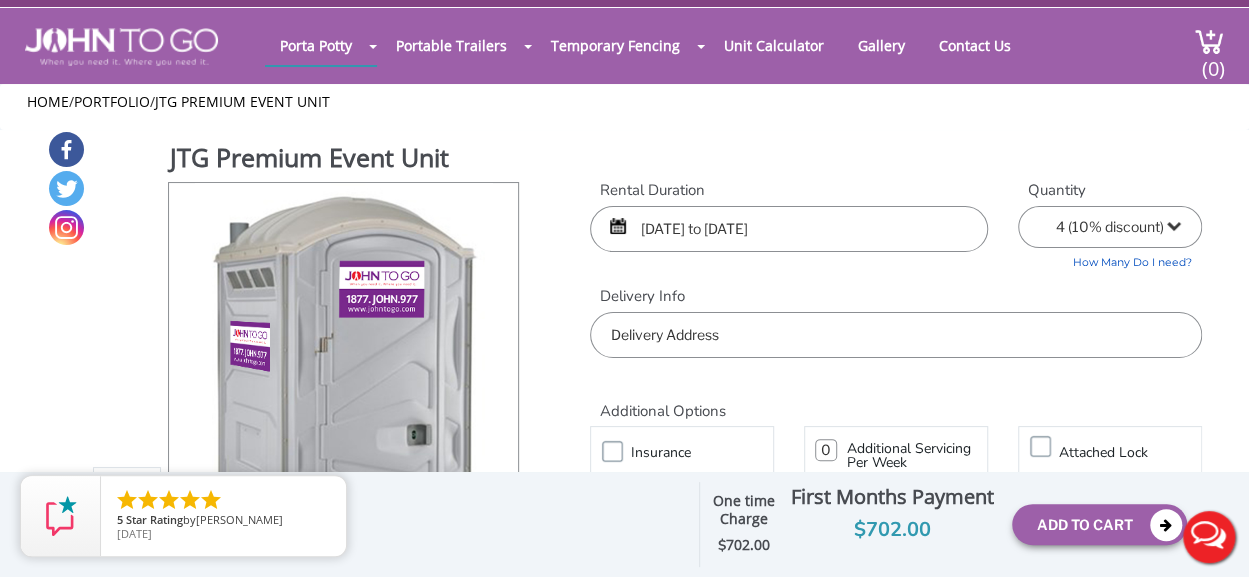 click on "Additional Servicing Per Week
Weekly Servicing Included
$45
(Per Additional Service)" at bounding box center (896, 481) 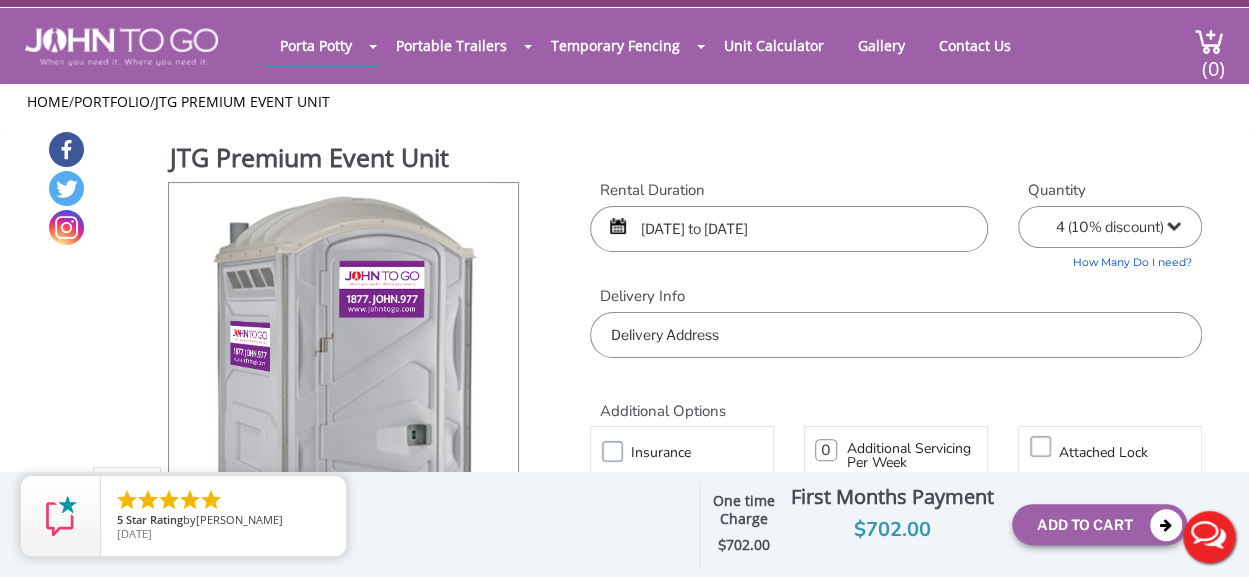click on "JTG Premium Event Unit
View feature & specs
Download Pdf
Product PDF
Addon PDF
Colors may vary
Rental Duration
08/02/2025 to 08/02/2025
Quantity
1
2 (5% discount)
$ $45" at bounding box center [624, 417] 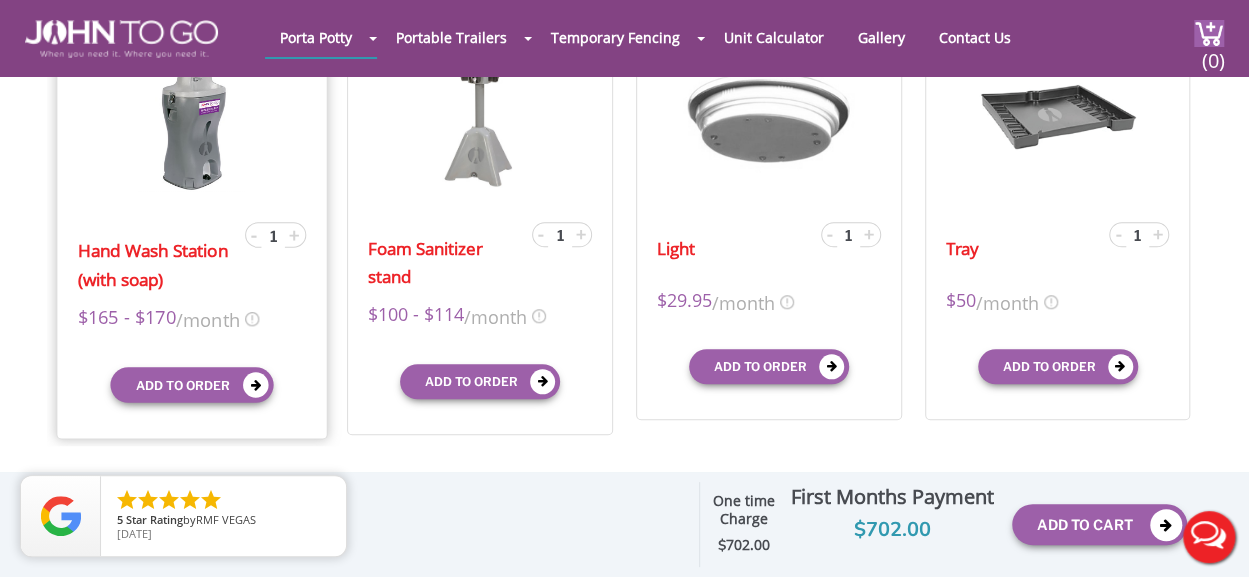 scroll, scrollTop: 718, scrollLeft: 0, axis: vertical 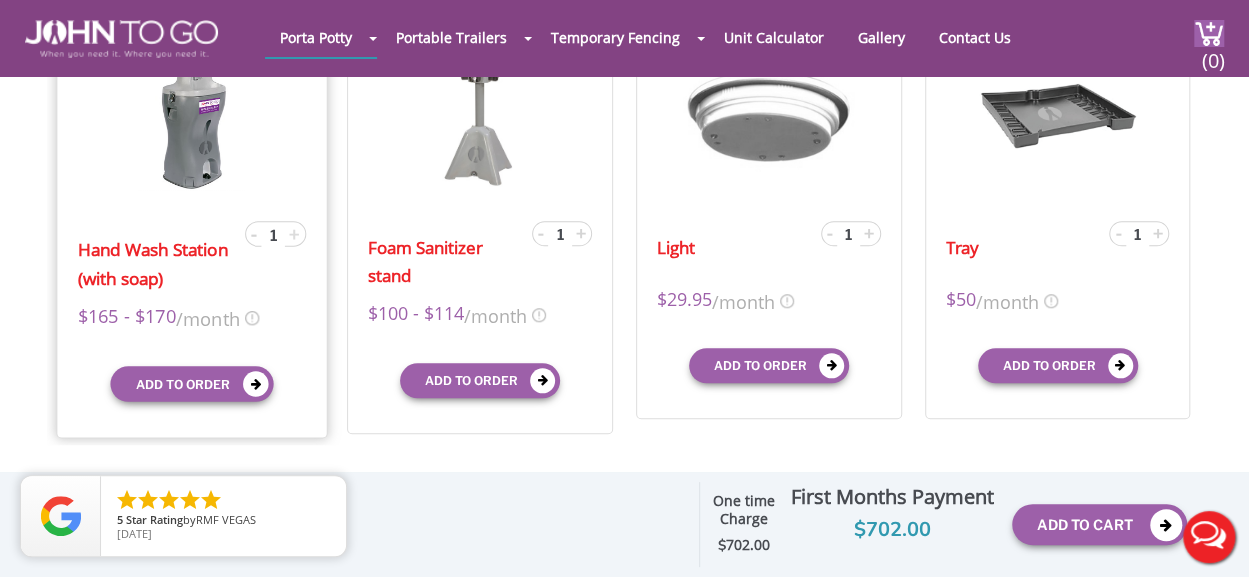 click on "+" at bounding box center [294, 233] 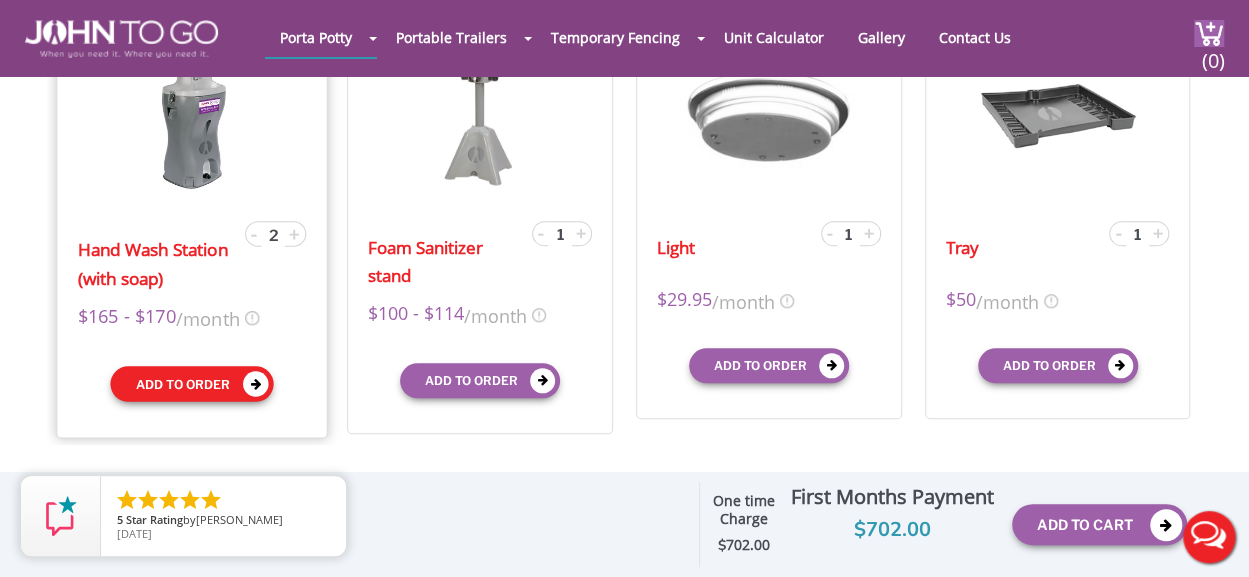 click on "Add to order" at bounding box center (191, 384) 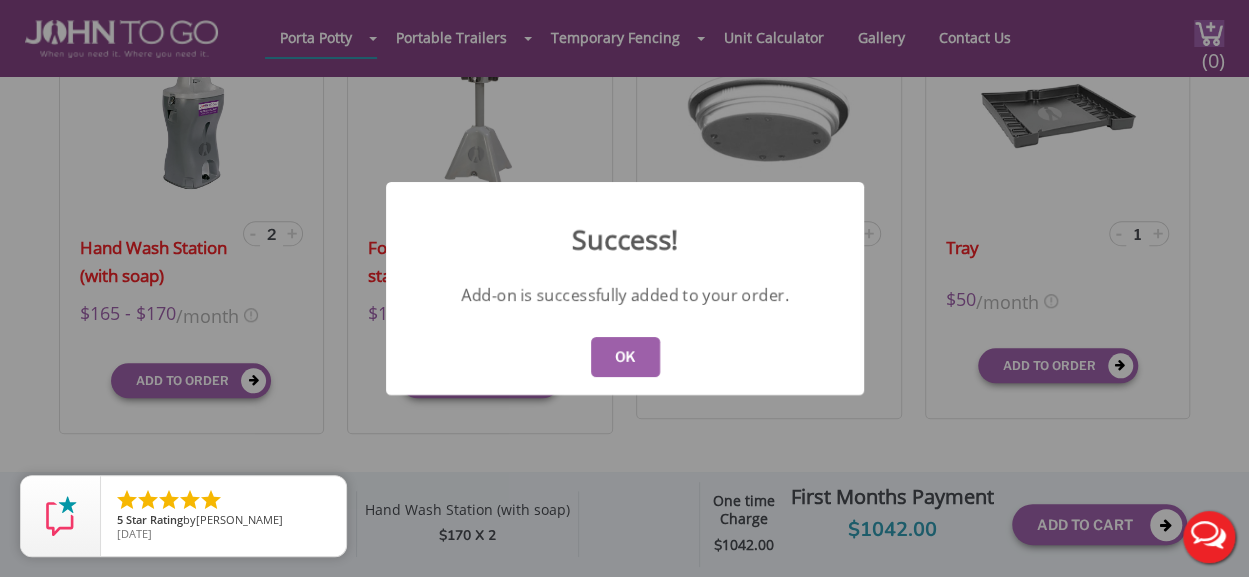 click on "OK" at bounding box center (625, 357) 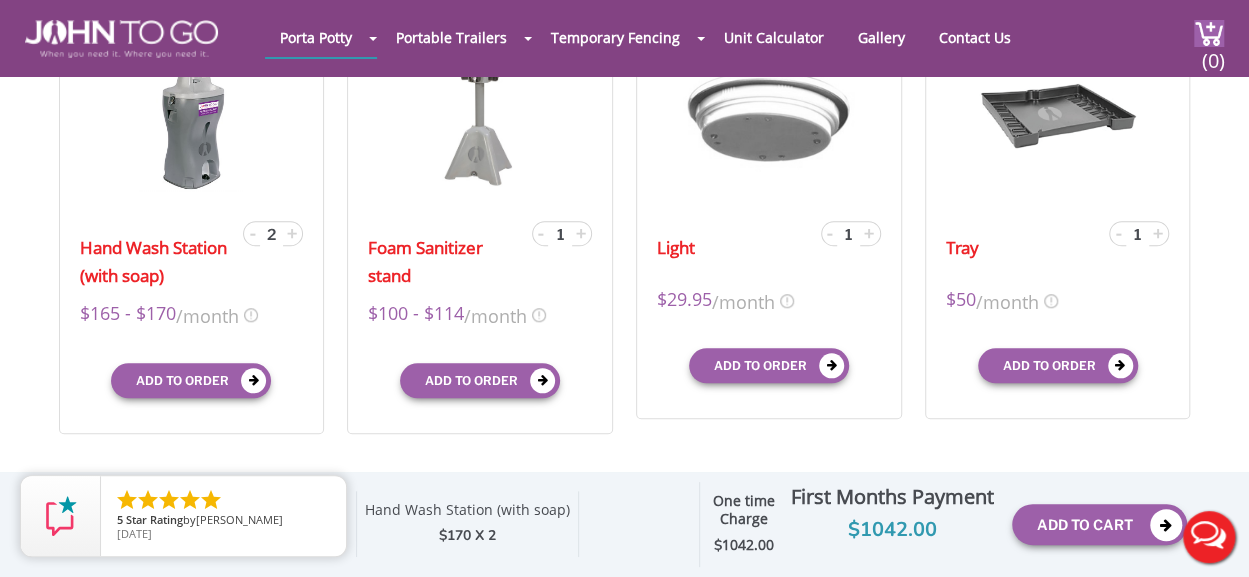 click on "Home
877 564 6977
info@johntogo.com
Porta Potty
Portable Toilets
ADA Accessible Units
Portable Sinks
Waste Services
Construction
Special Events
Seasonal Long Term Rentals
Disaster Relief
Portable Trailers
Restroom Trailers
Shower Trailers
Temporary Fencing
Barricade Fencing
Temporary Fencing Panels
Water-filled LCD Barriers
Unit Calculator
Gallery
Contact Us
877-564-6977" at bounding box center [624, -417] 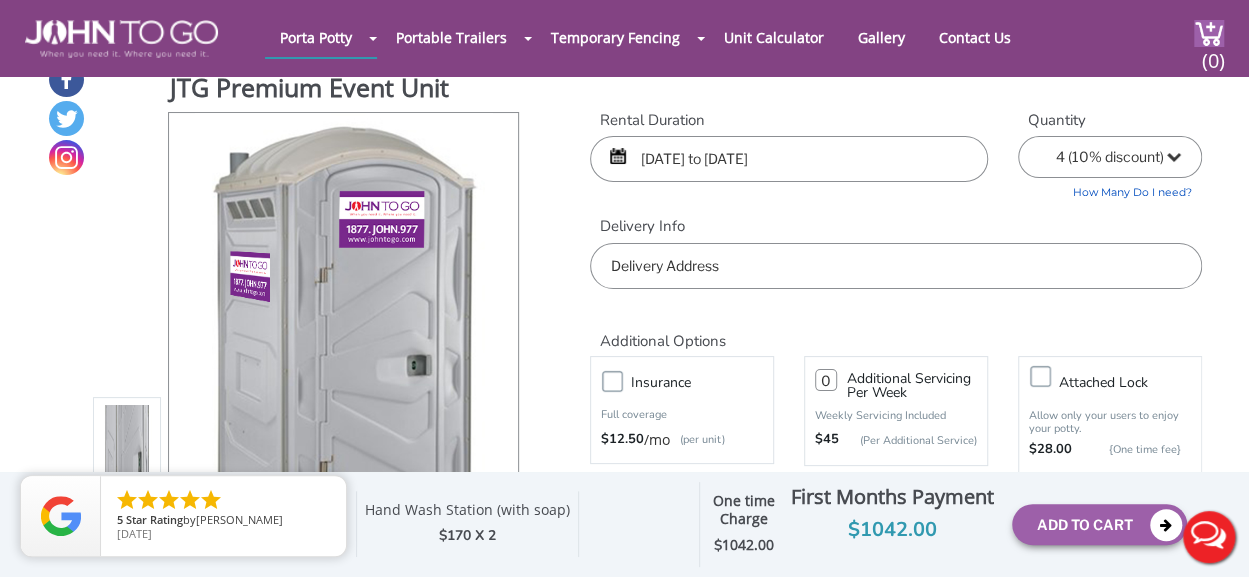 scroll, scrollTop: 0, scrollLeft: 0, axis: both 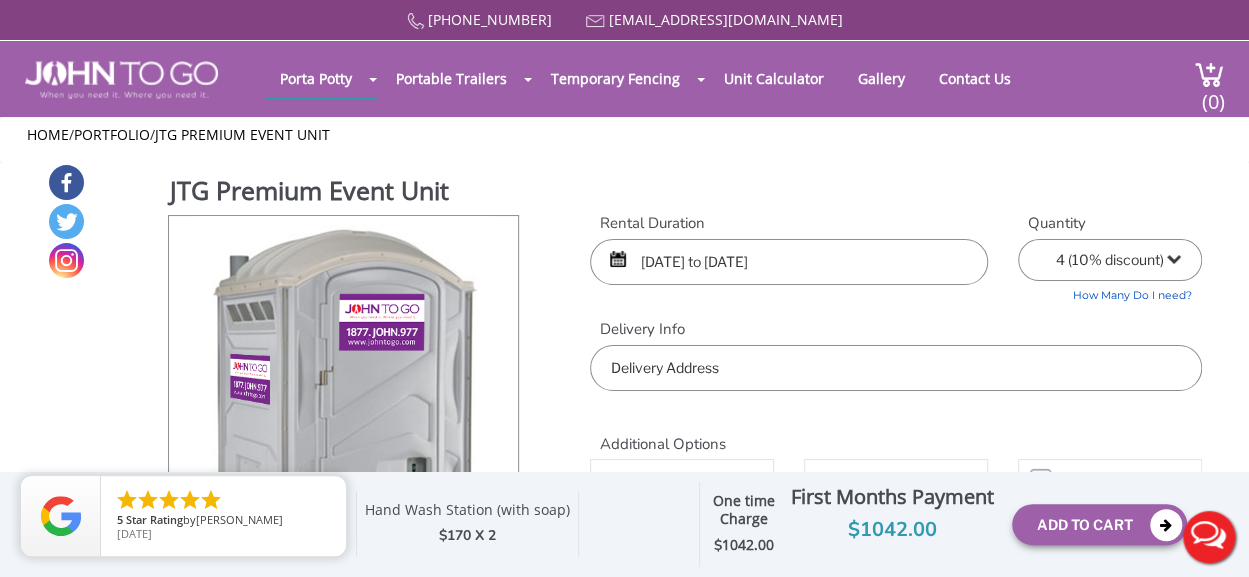 click on "1
2 (5% discount)
3 (8% discount)
4 (10% discount)
5 (12% discount)
6 (12% discount)
7 (12% discount)
8 (12% discount)
9 (12% discount)
10 (12% discount)
11 (12% discount)
12 (12% discount)
13 (12% discount)
14 (12% discount)
15 (12% discount)
16 (12% discount)
17 (12% discount)
18 (12% discount)
19 (12% discount)
20 (12% discount)
21 (12% discount)
22 (12% discount)
23 (12% discount)
24 (12% discount)
25 (12% discount)" at bounding box center [1110, 260] 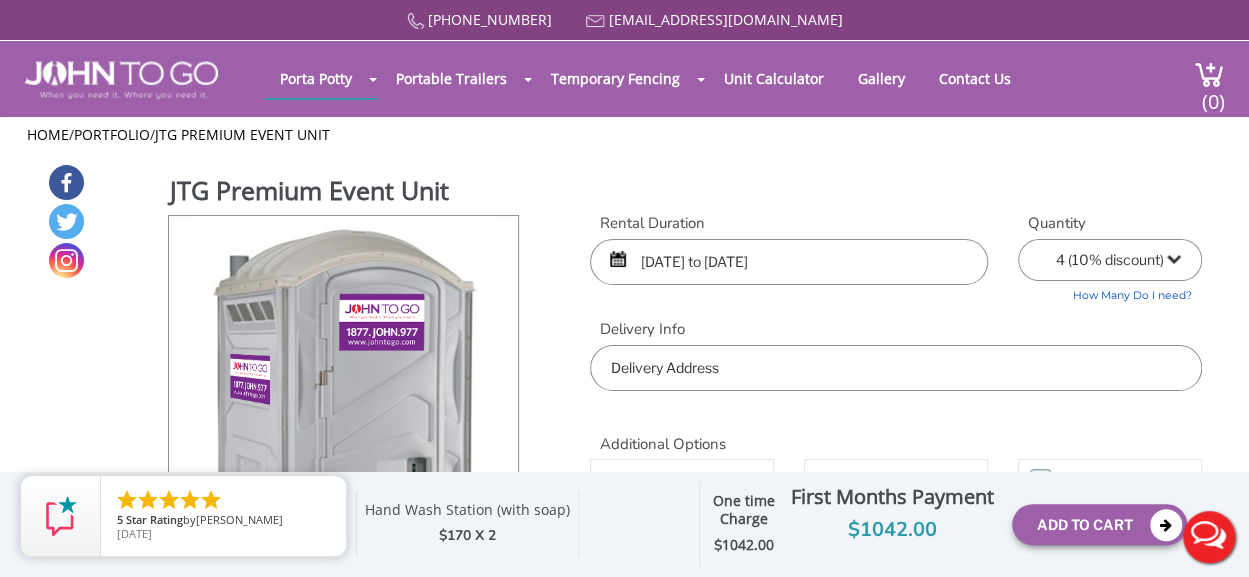 select on "5" 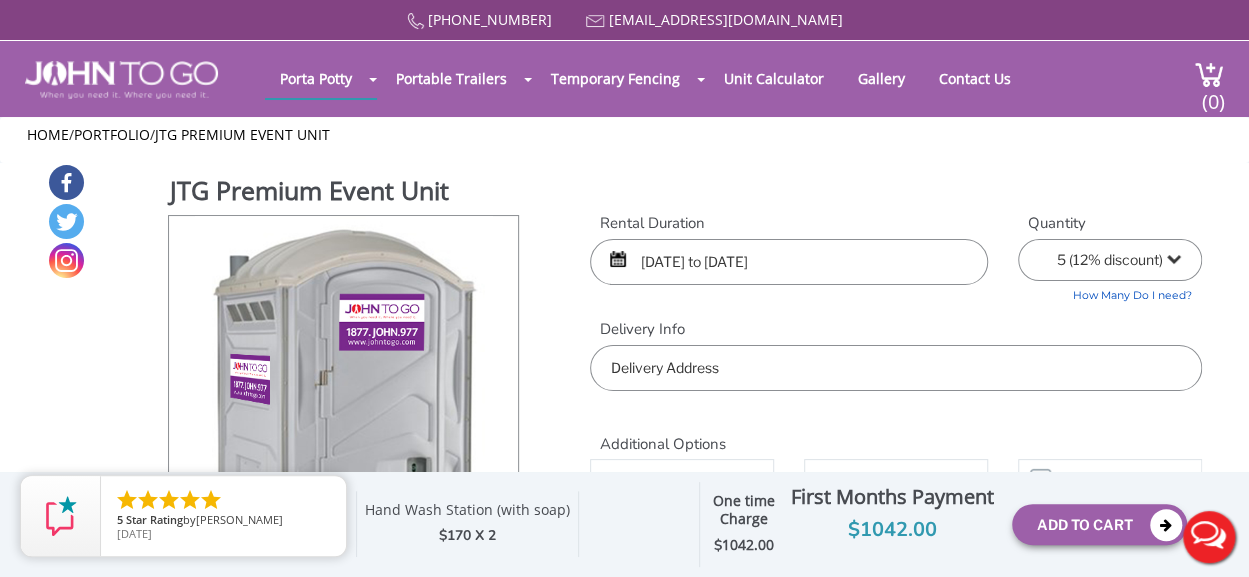 click on "1
2 (5% discount)
3 (8% discount)
4 (10% discount)
5 (12% discount)
6 (12% discount)
7 (12% discount)
8 (12% discount)
9 (12% discount)
10 (12% discount)
11 (12% discount)
12 (12% discount)
13 (12% discount)
14 (12% discount)
15 (12% discount)
16 (12% discount)
17 (12% discount)
18 (12% discount)
19 (12% discount)
20 (12% discount)
21 (12% discount)
22 (12% discount)
23 (12% discount)
24 (12% discount)
25 (12% discount)" at bounding box center (1110, 260) 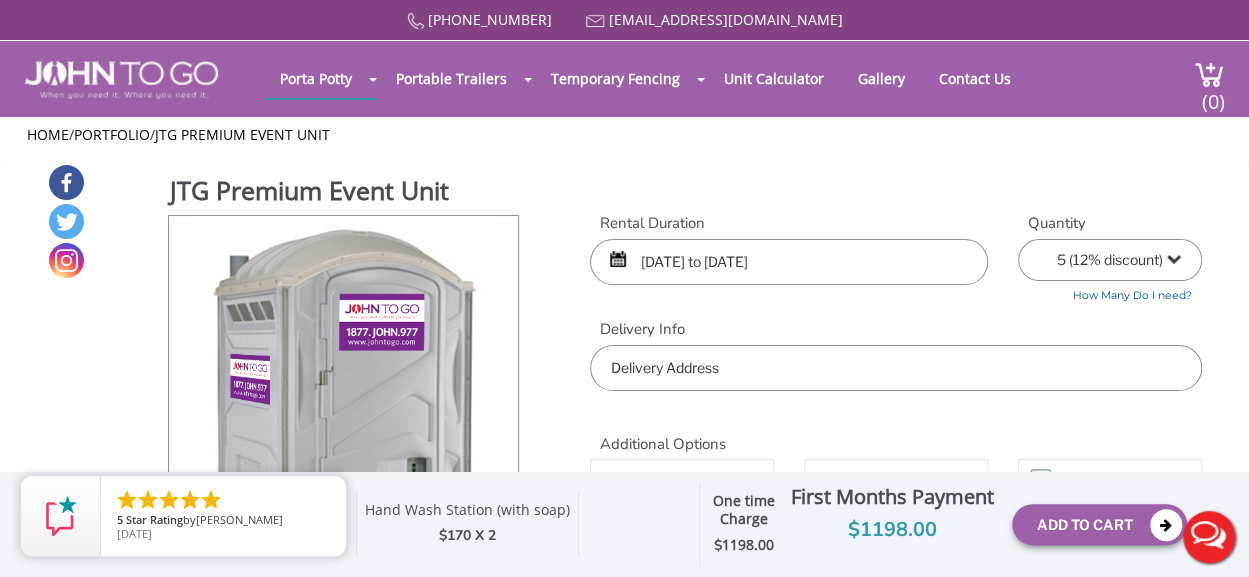 click on "Rental Duration" at bounding box center [789, 223] 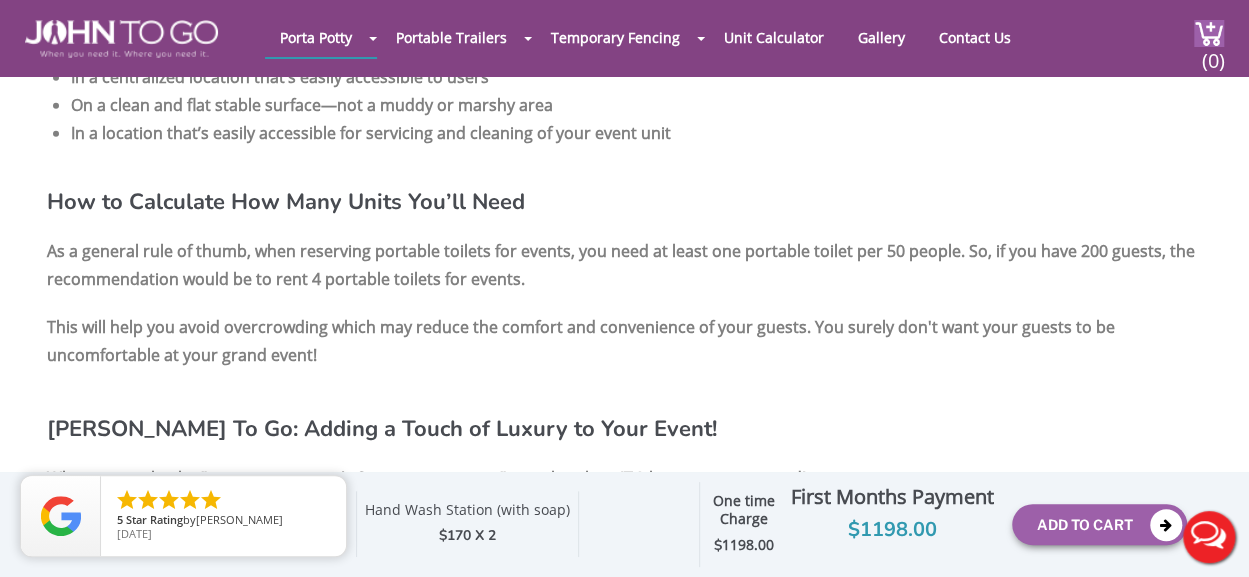 scroll, scrollTop: 2784, scrollLeft: 0, axis: vertical 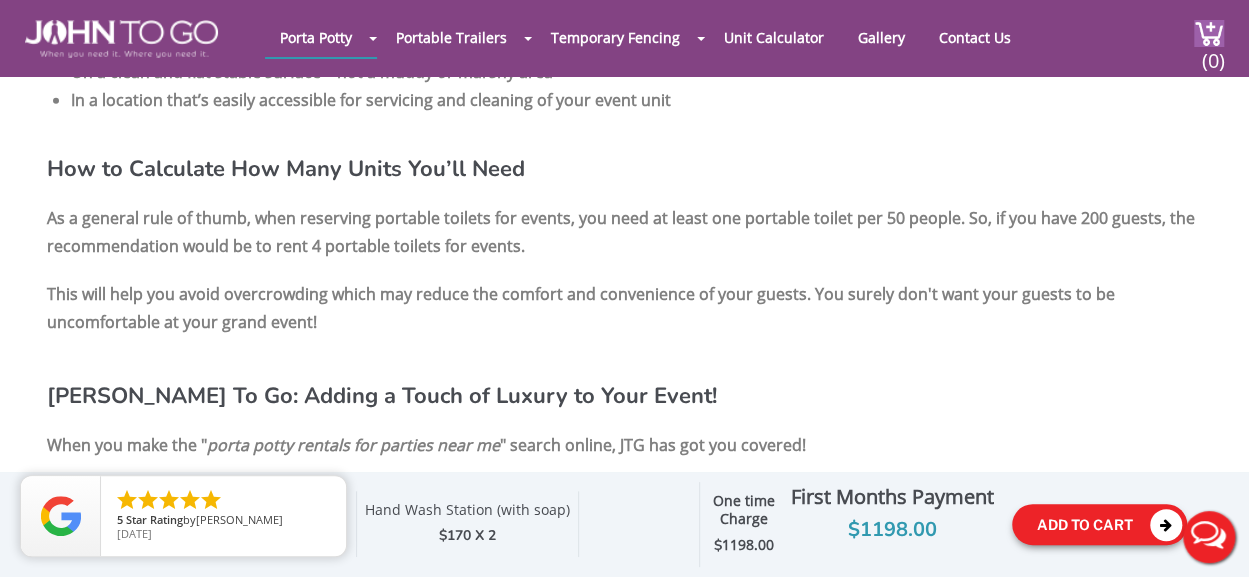 click on "Add To Cart" at bounding box center (1099, 524) 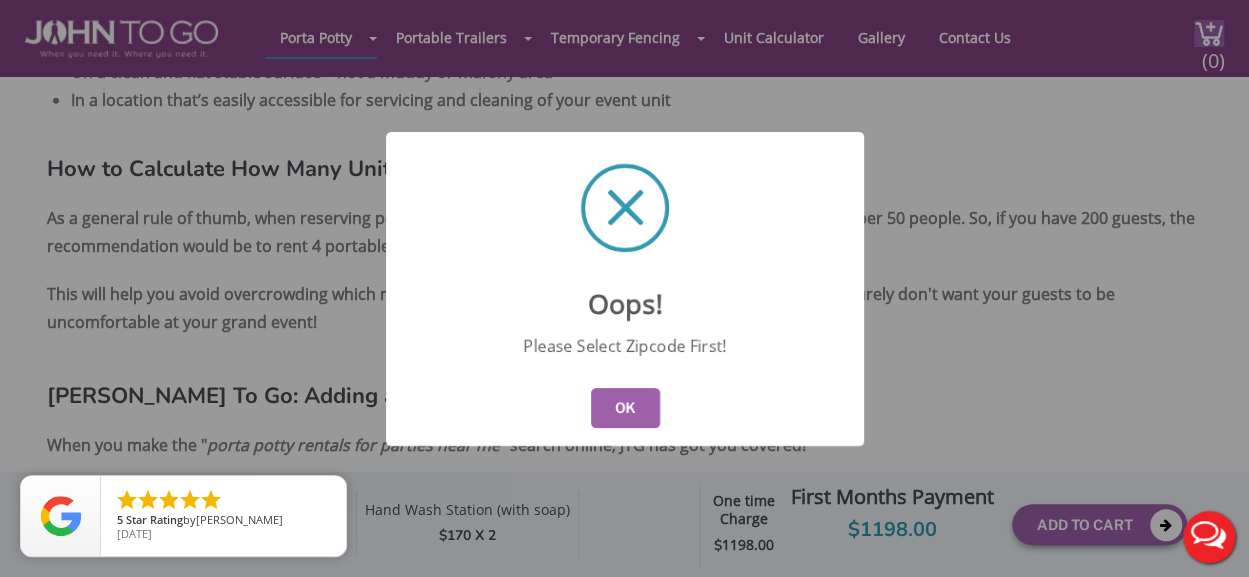 click on "OK" at bounding box center [624, 408] 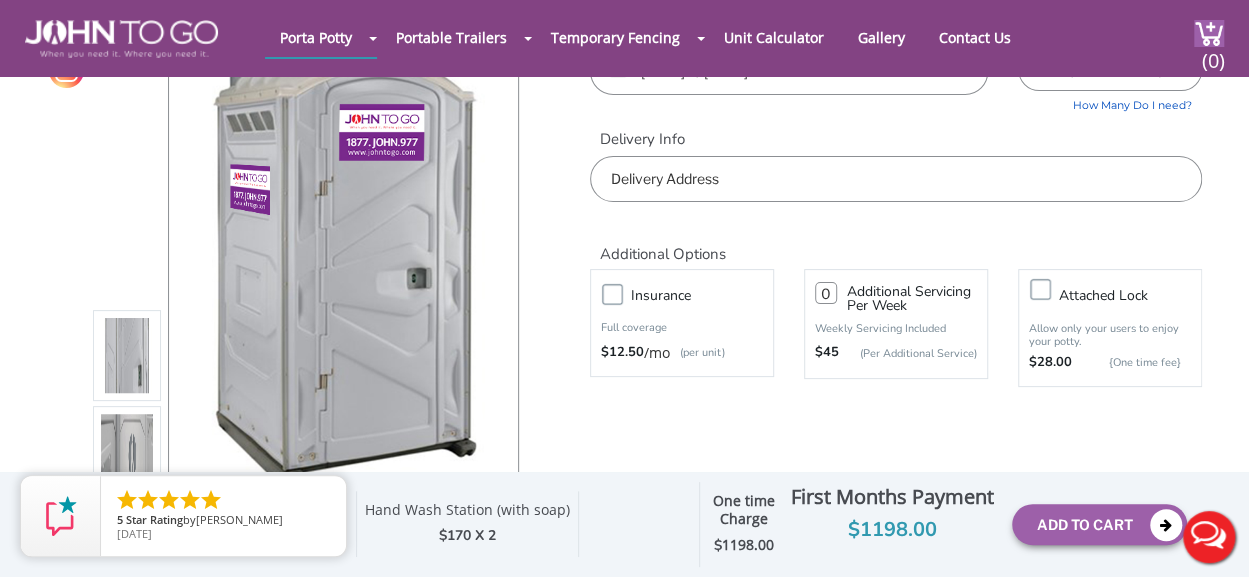 scroll, scrollTop: 104, scrollLeft: 0, axis: vertical 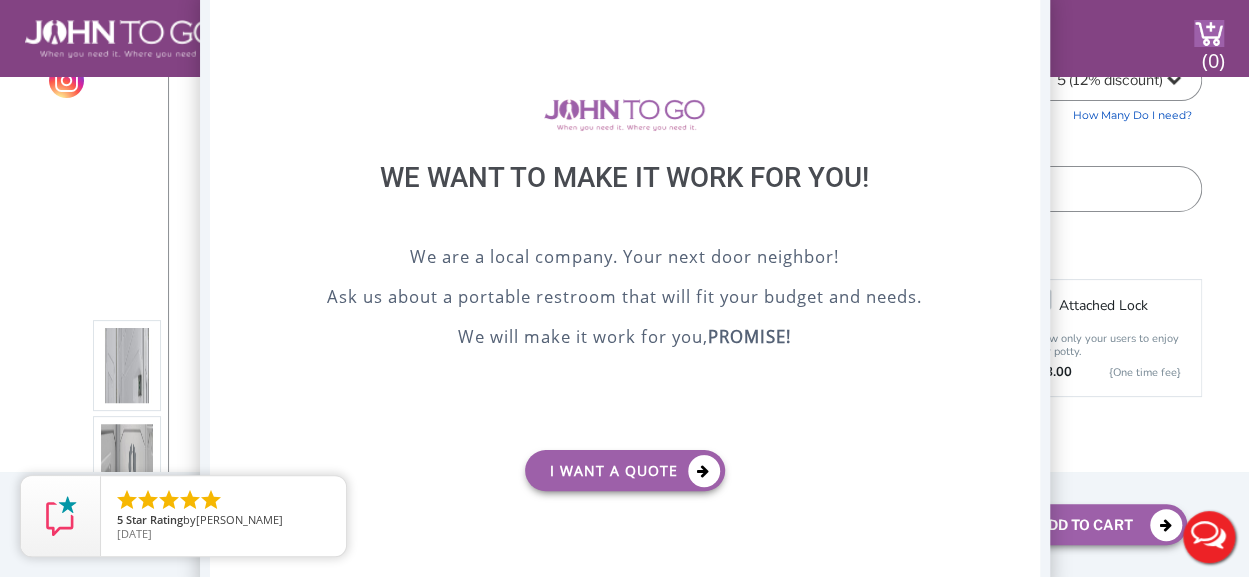 click on "X" at bounding box center [1023, 16] 